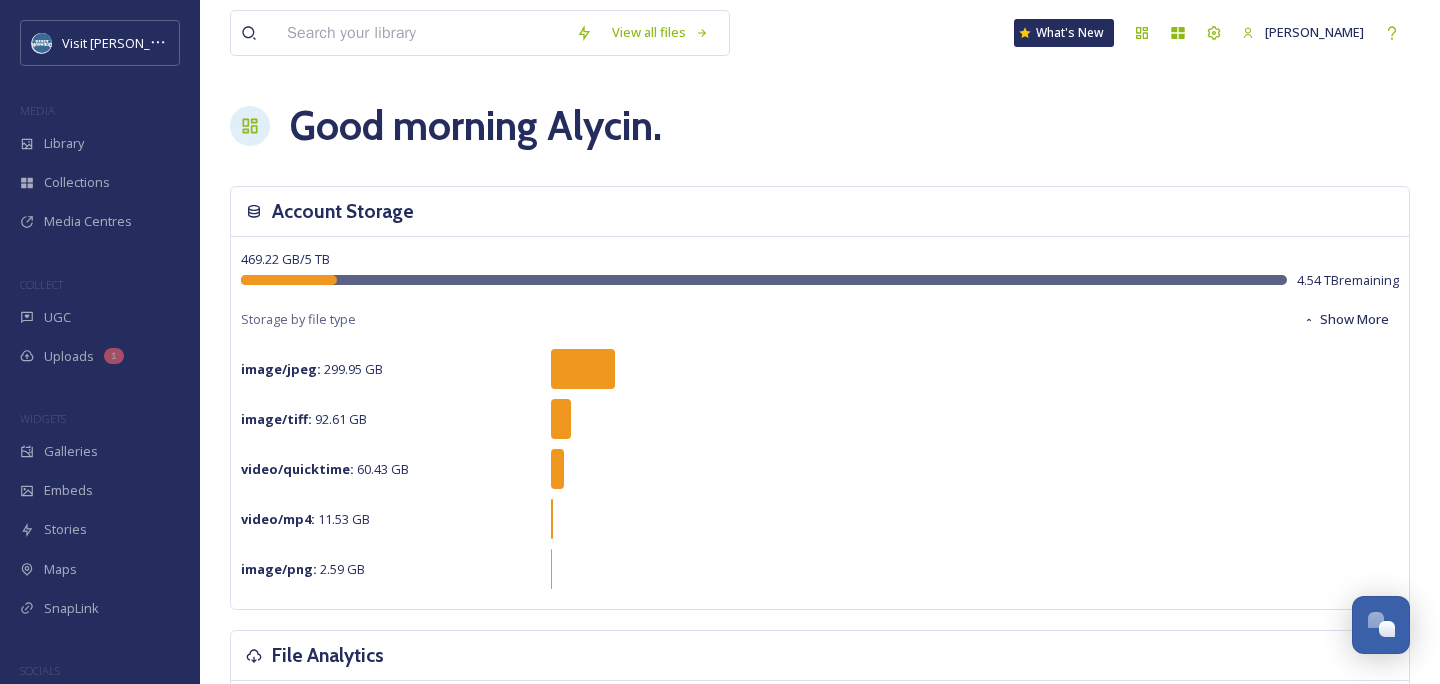 scroll, scrollTop: 0, scrollLeft: 0, axis: both 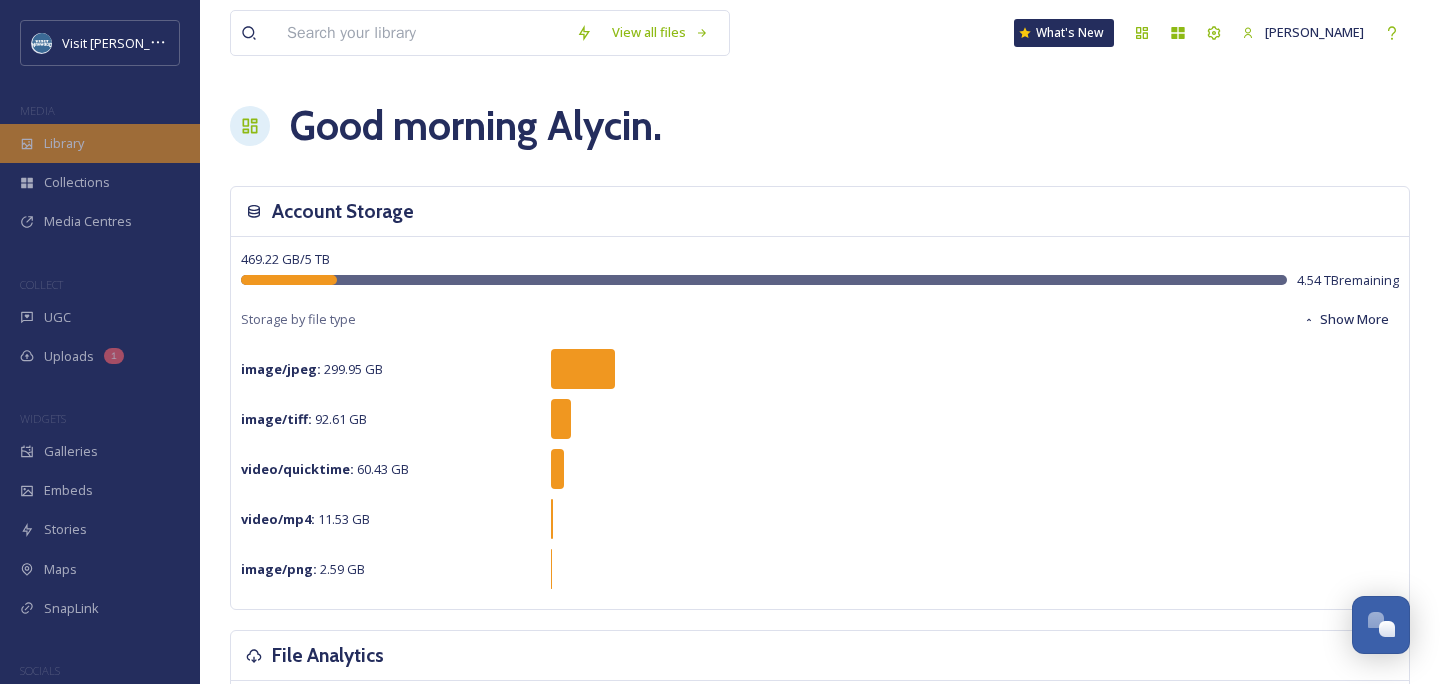click on "Library" at bounding box center [100, 143] 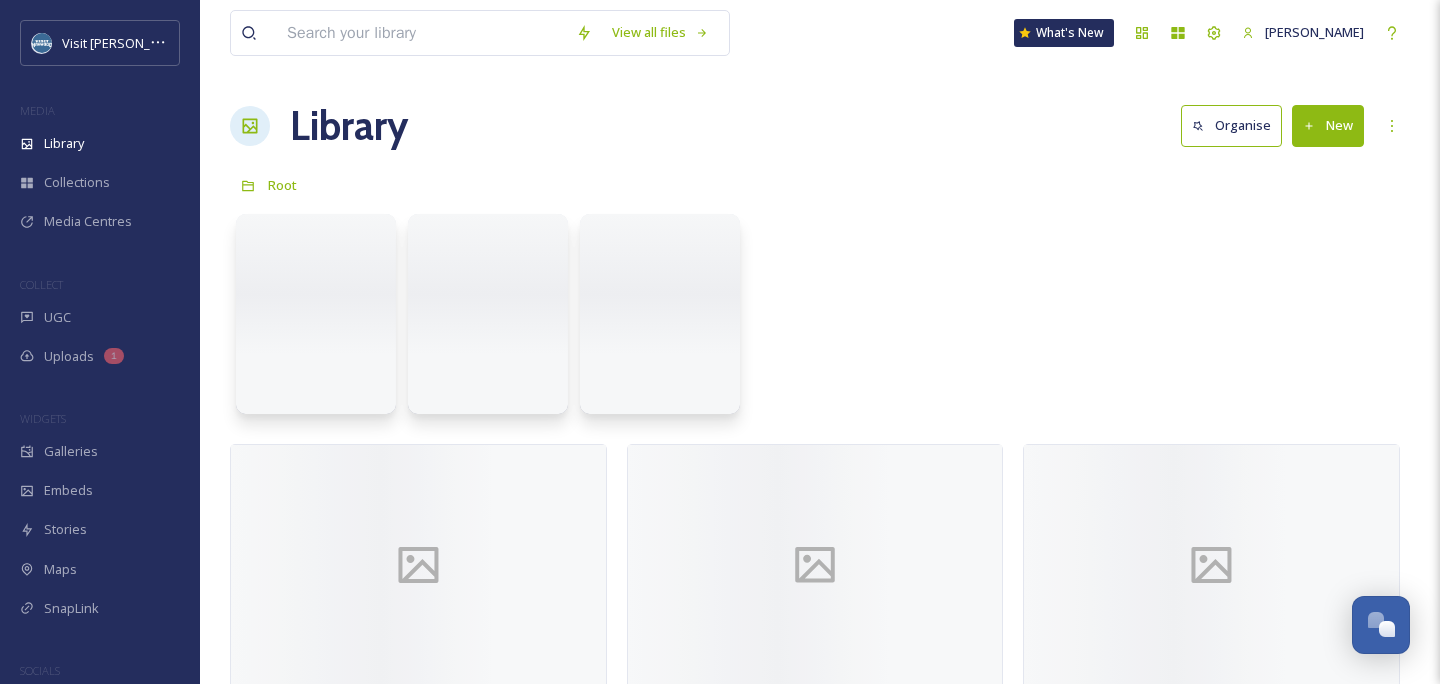 click at bounding box center (421, 33) 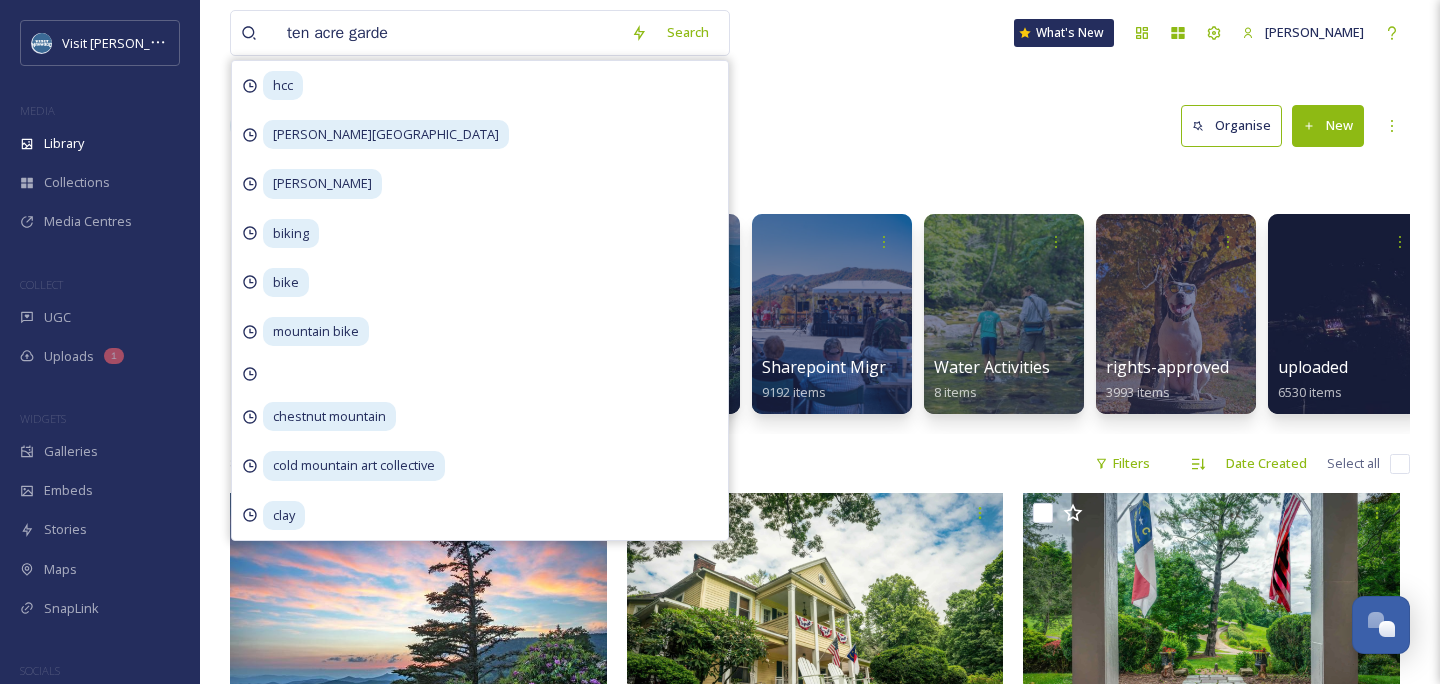 type on "ten acre garden" 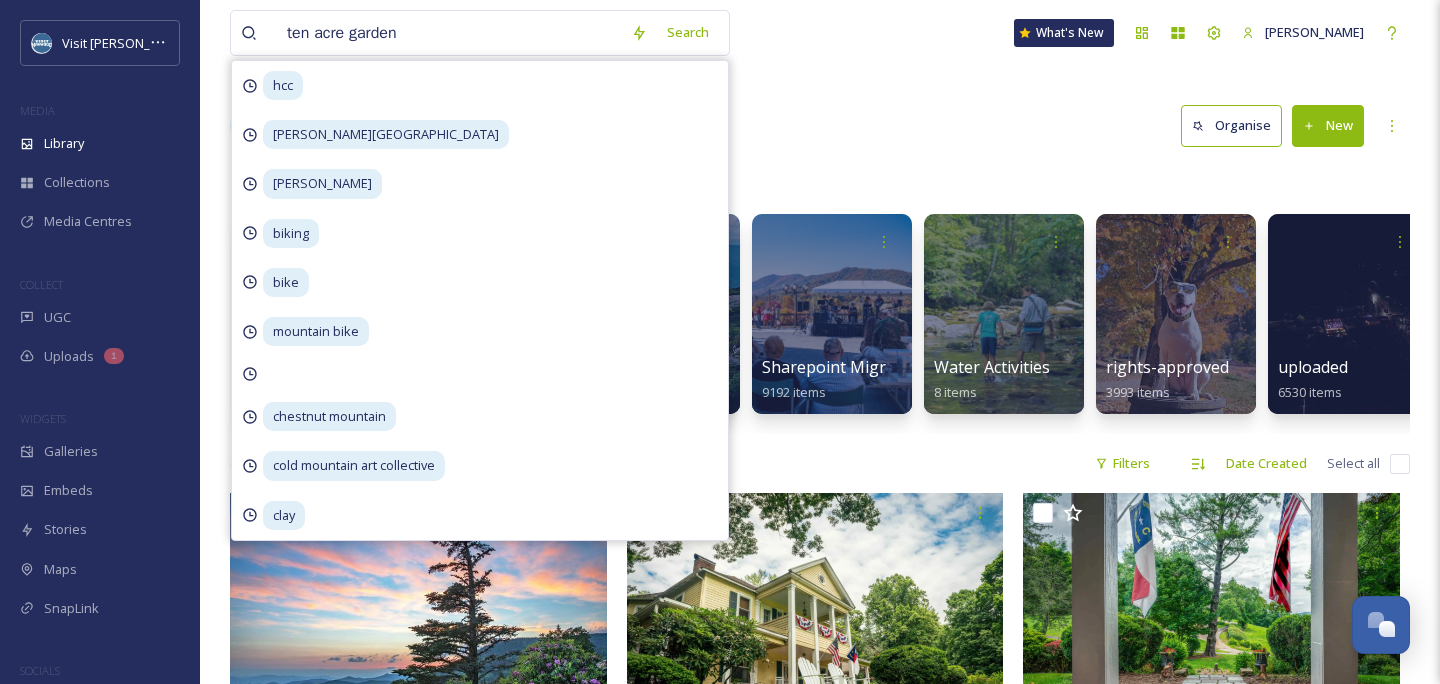 type 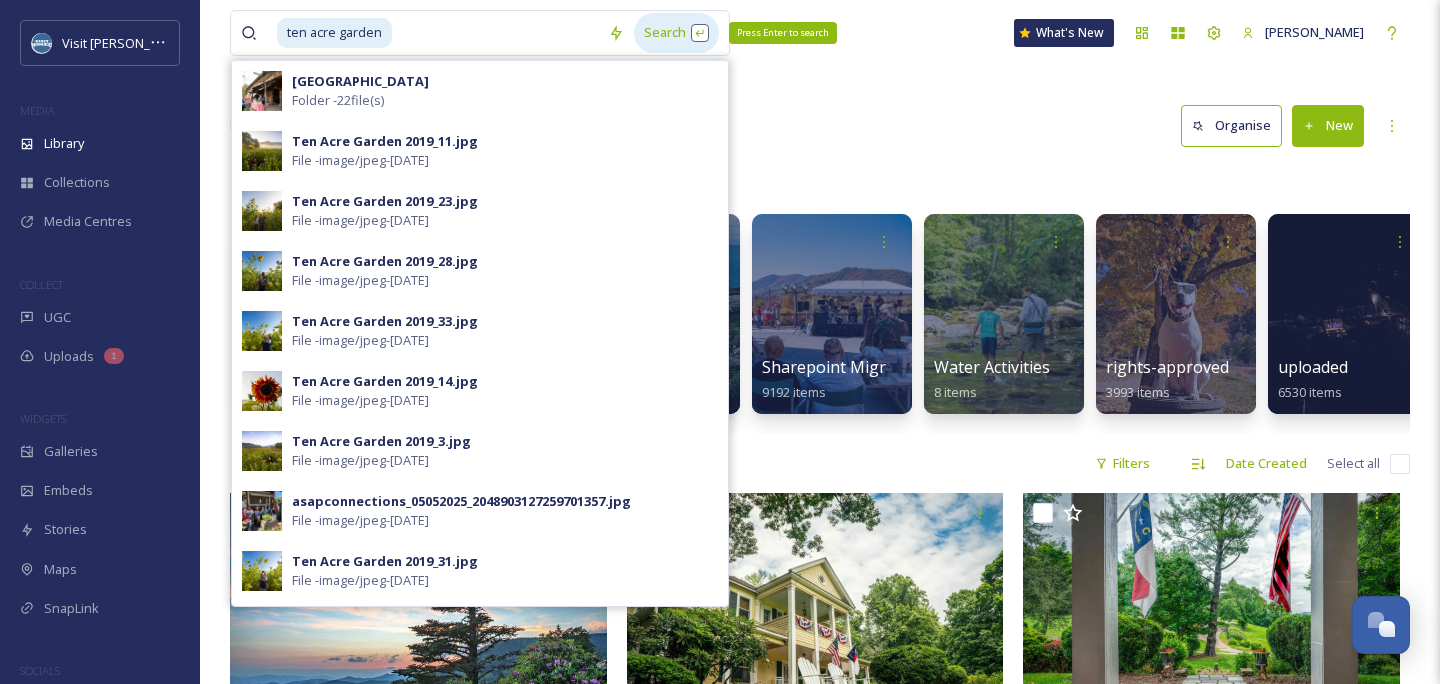 click on "Search Press Enter to search" at bounding box center (676, 32) 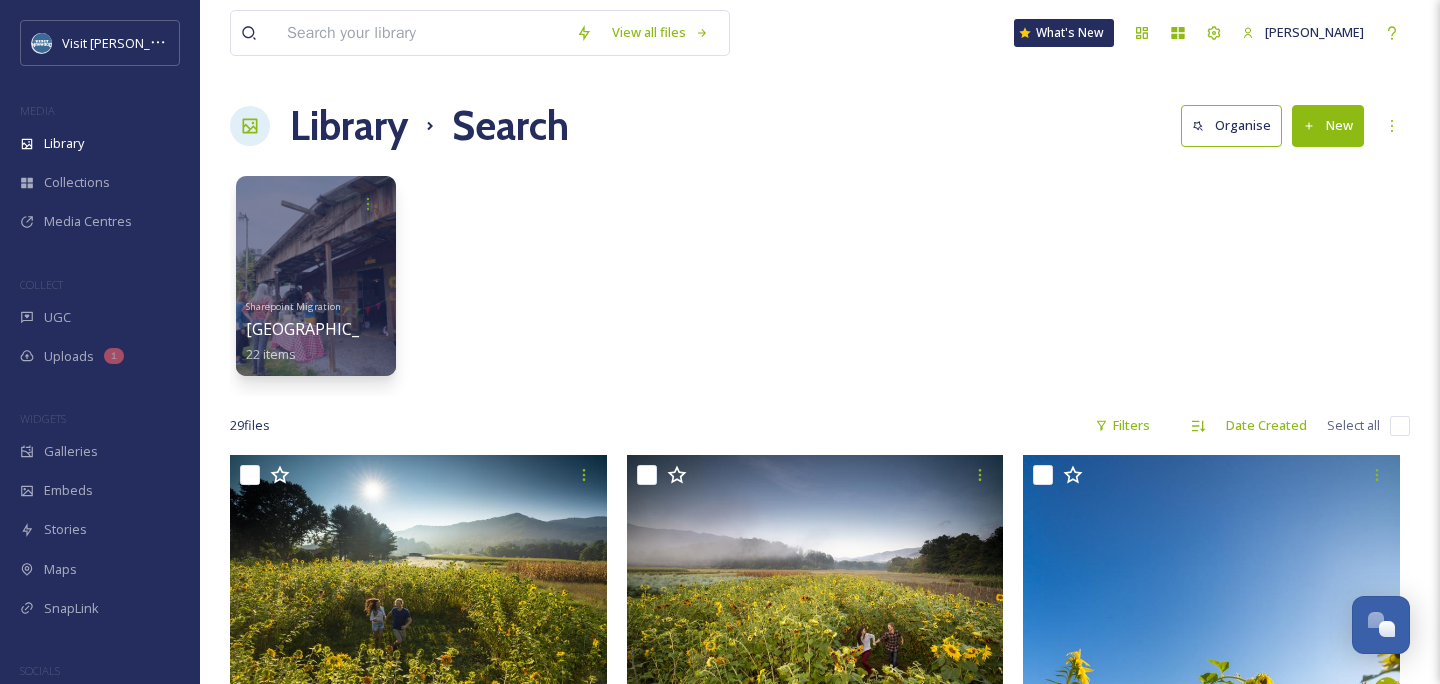 scroll, scrollTop: 0, scrollLeft: 0, axis: both 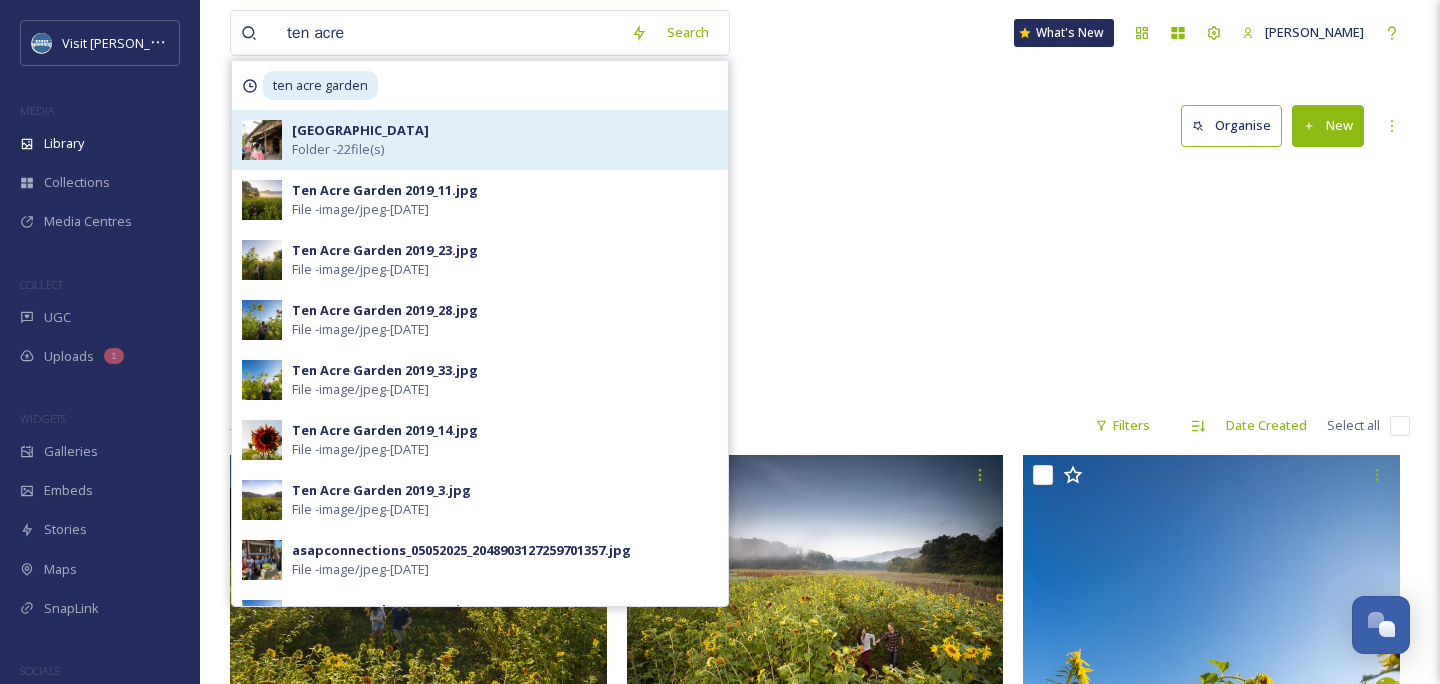 type on "ten acre" 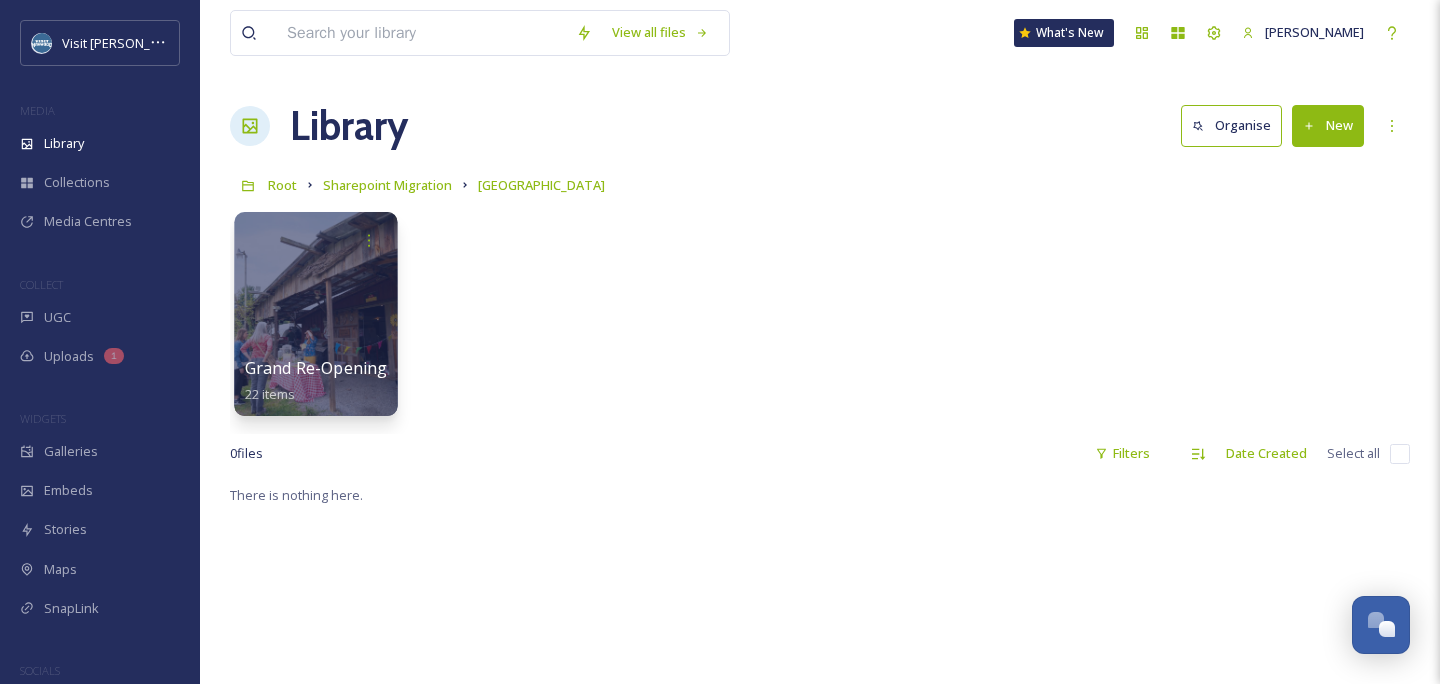 click at bounding box center [315, 314] 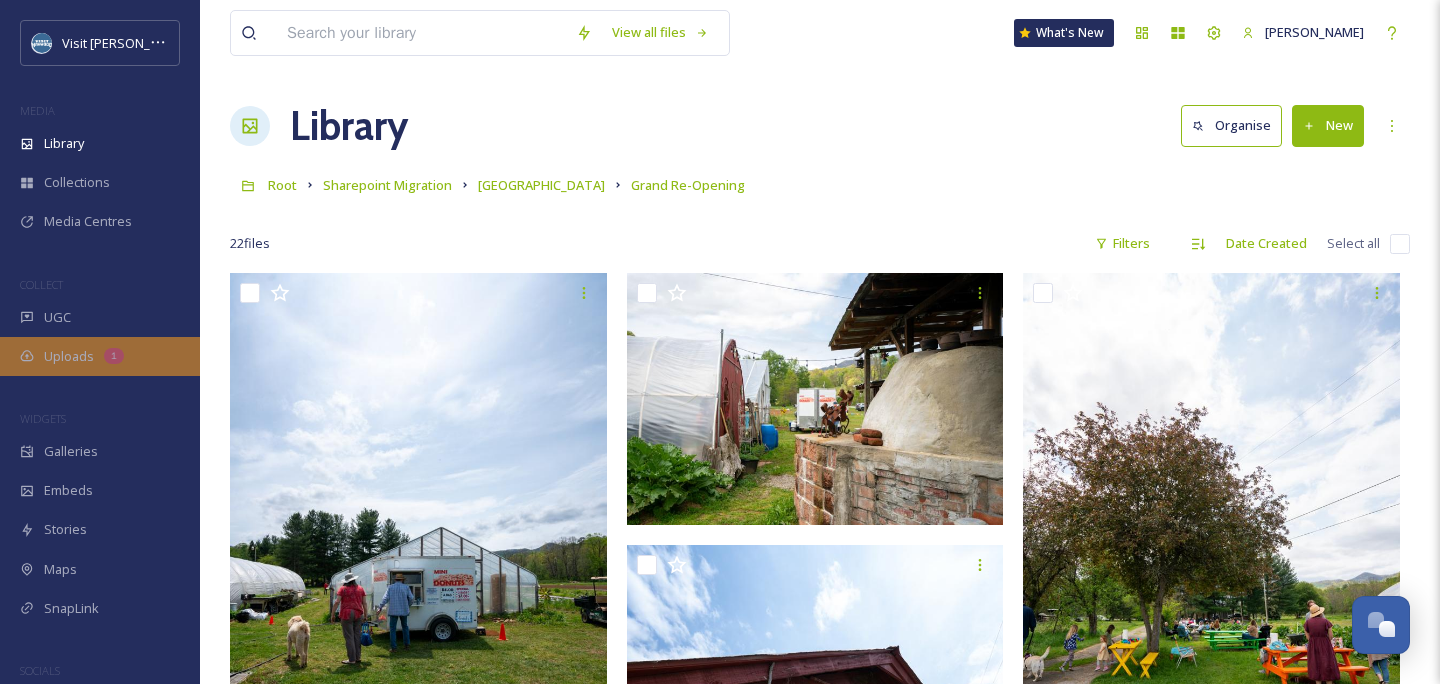 scroll, scrollTop: 0, scrollLeft: 0, axis: both 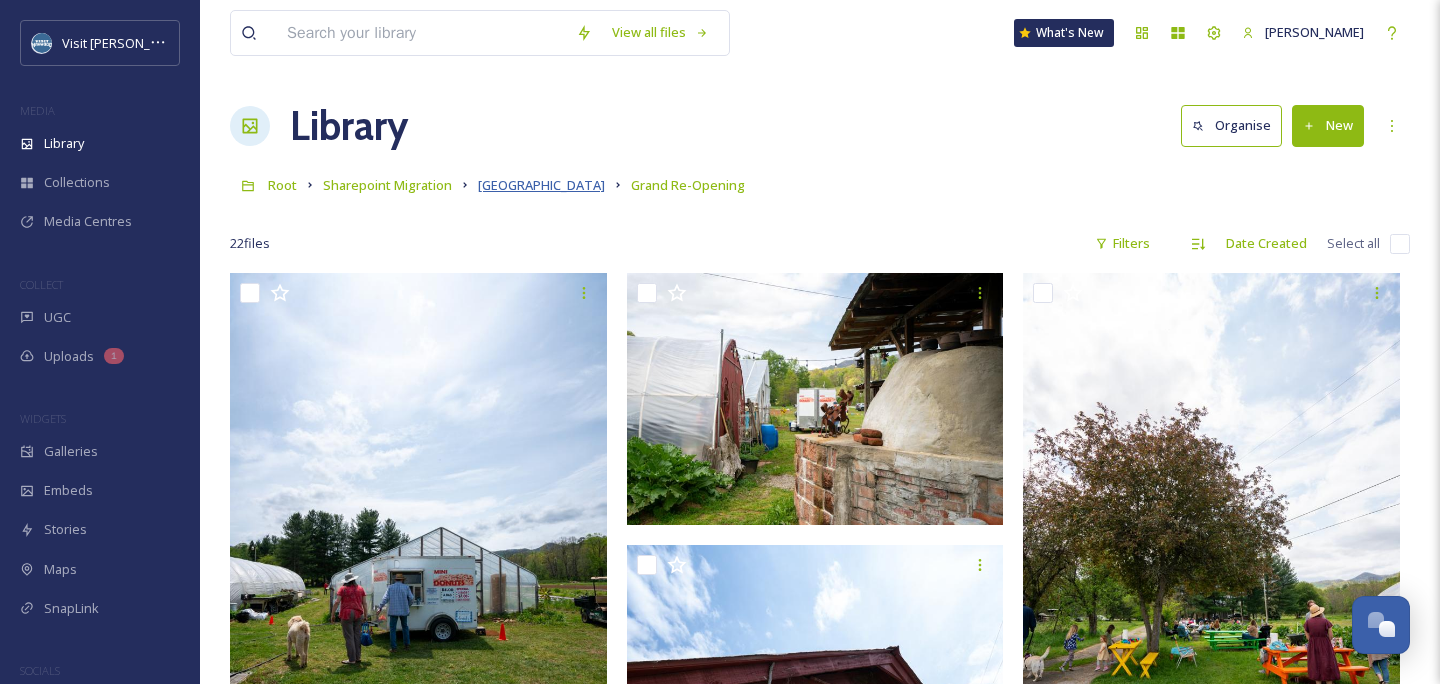 click on "[GEOGRAPHIC_DATA]" at bounding box center [541, 185] 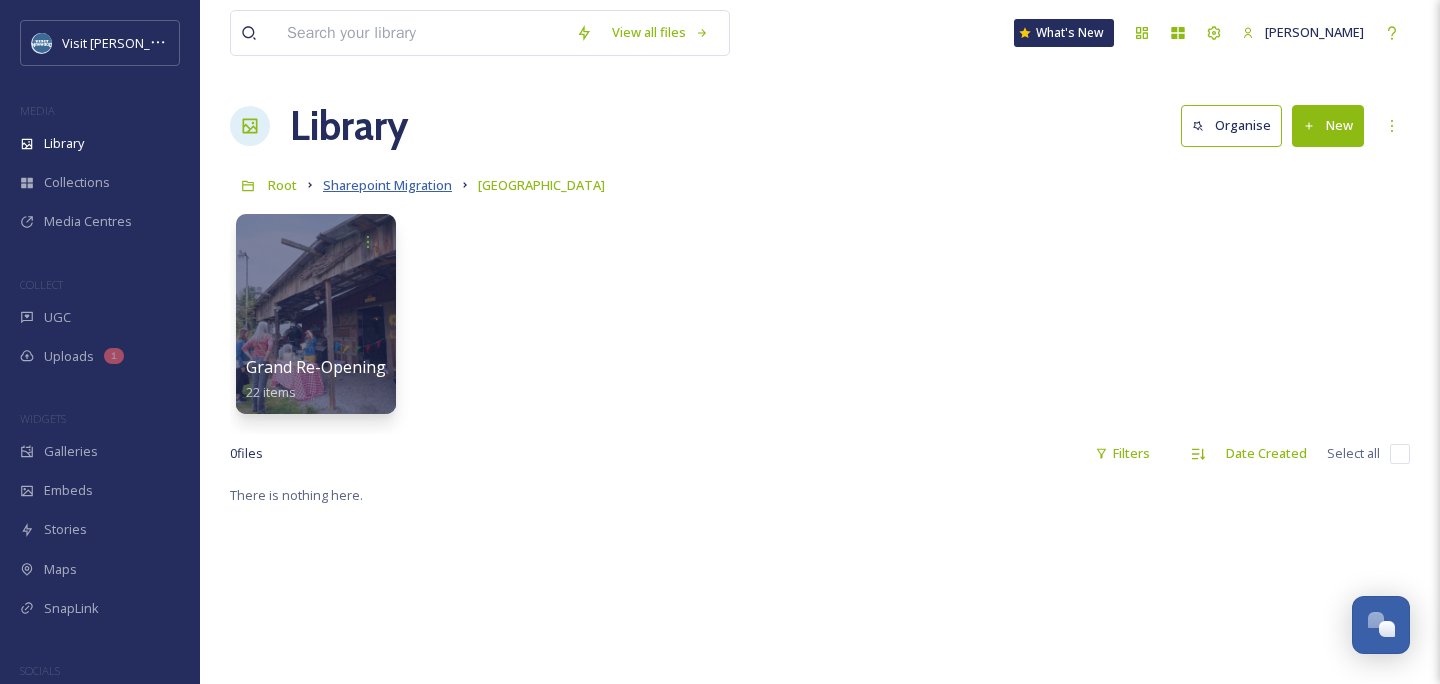 click on "Sharepoint Migration" at bounding box center [387, 185] 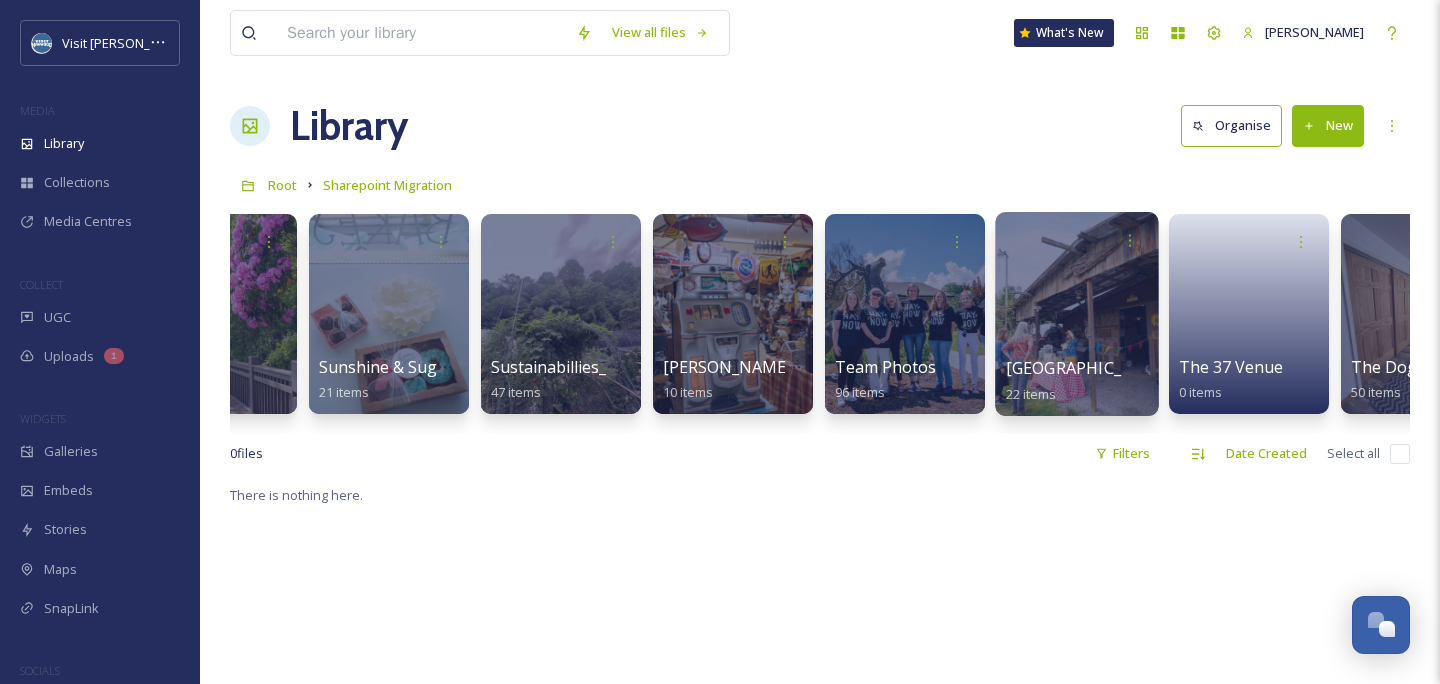scroll, scrollTop: 0, scrollLeft: 21598, axis: horizontal 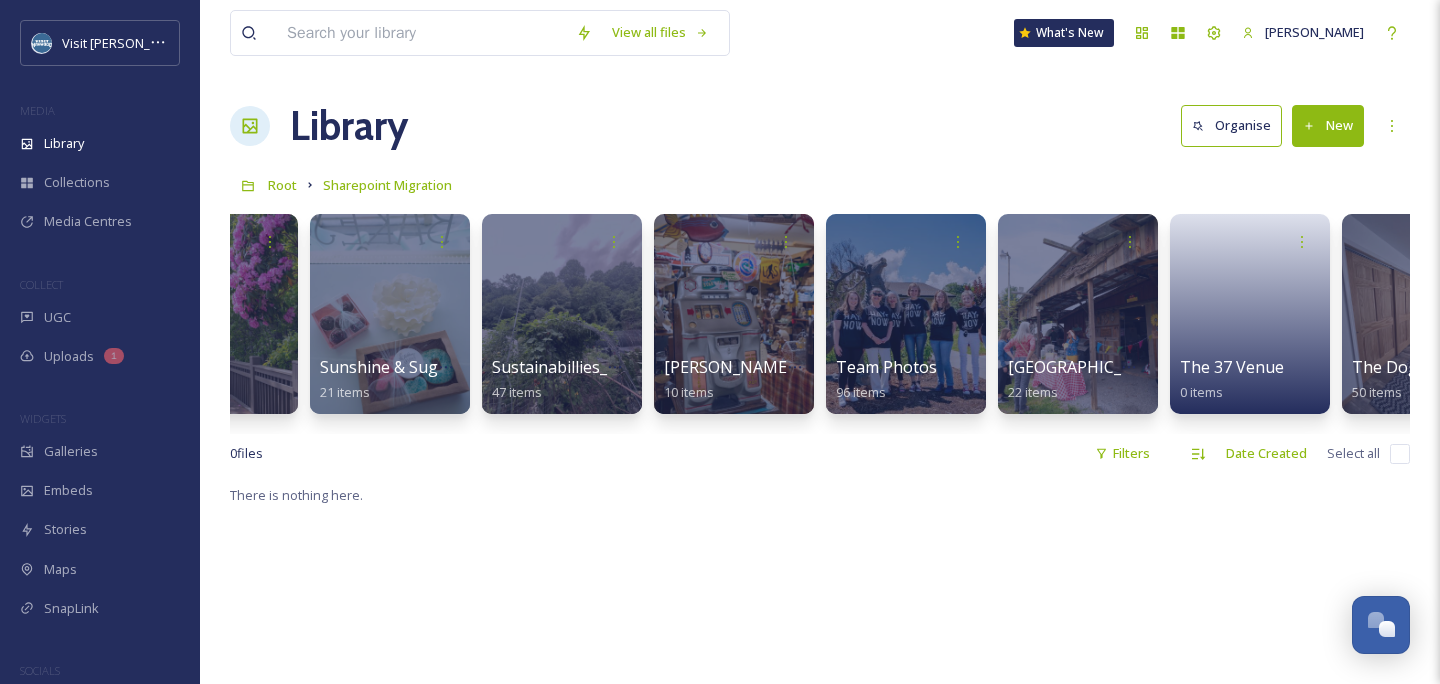 click at bounding box center [421, 33] 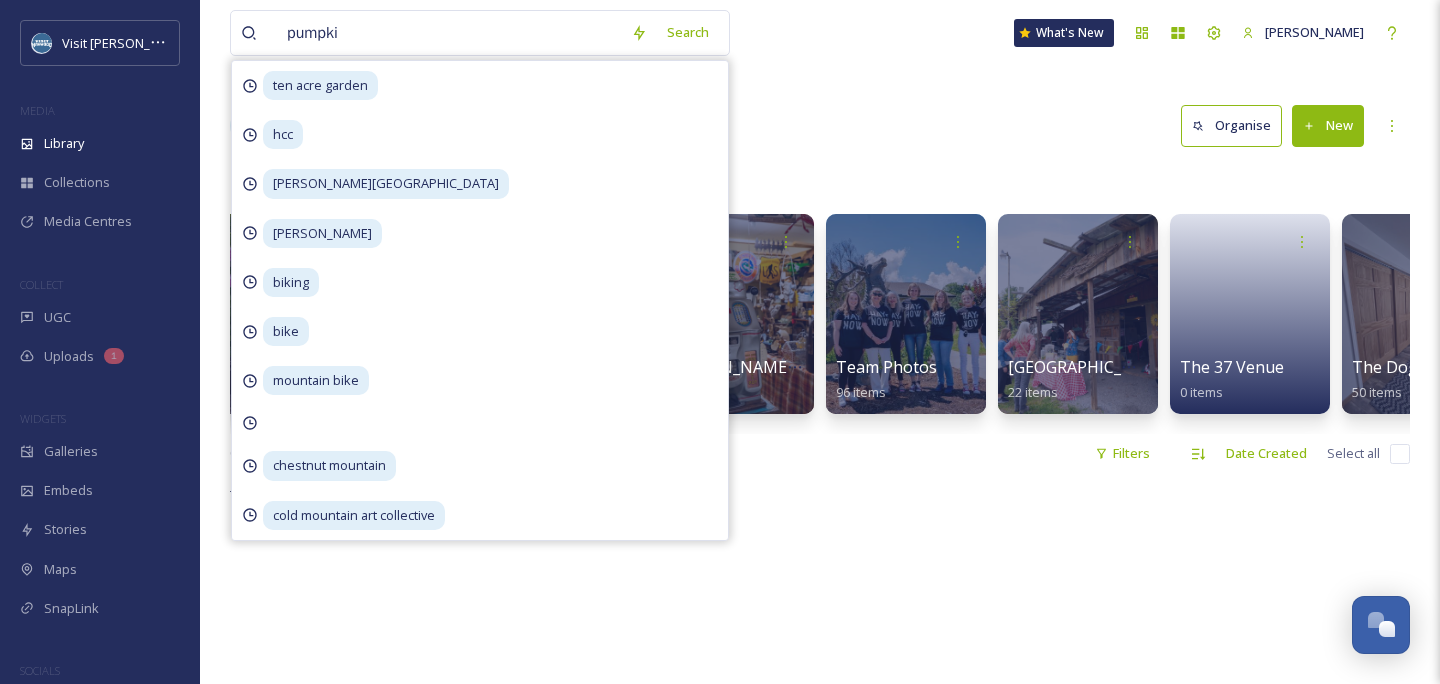 type on "pumpkin" 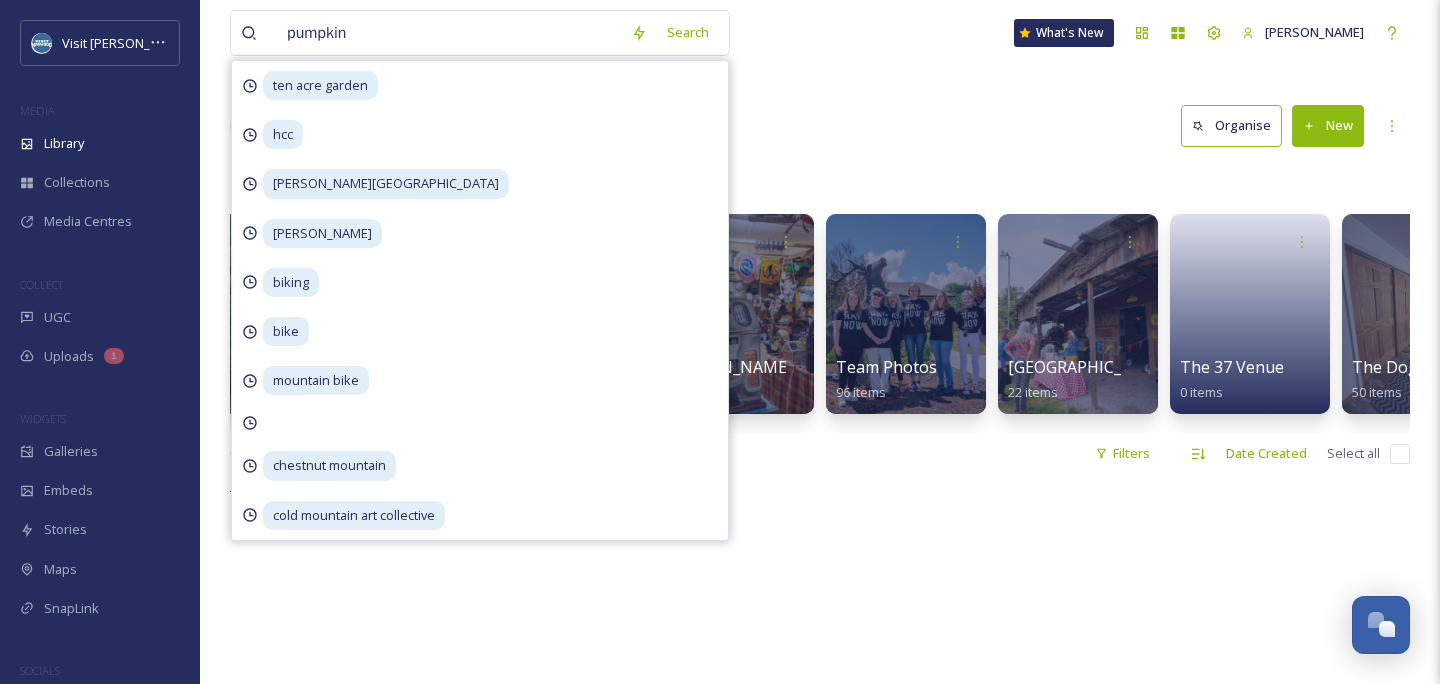 type 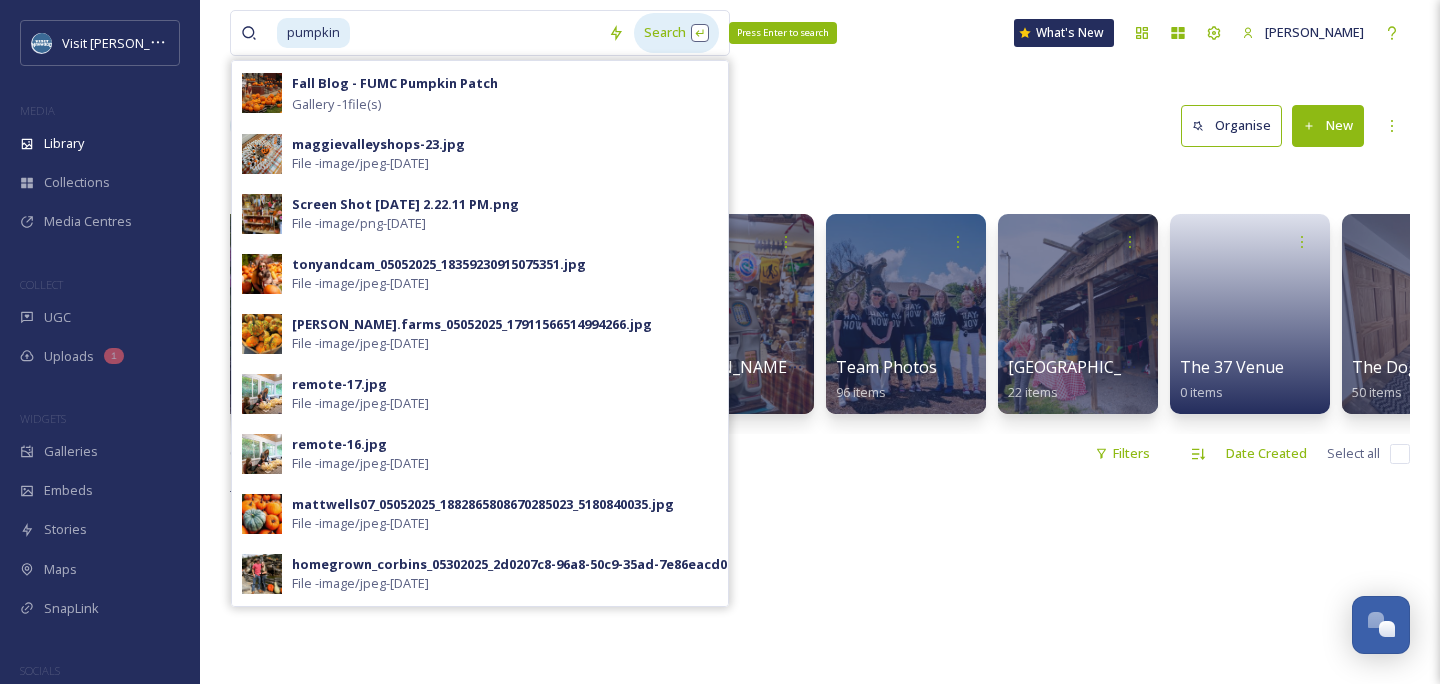 click on "Search Press Enter to search" at bounding box center [676, 32] 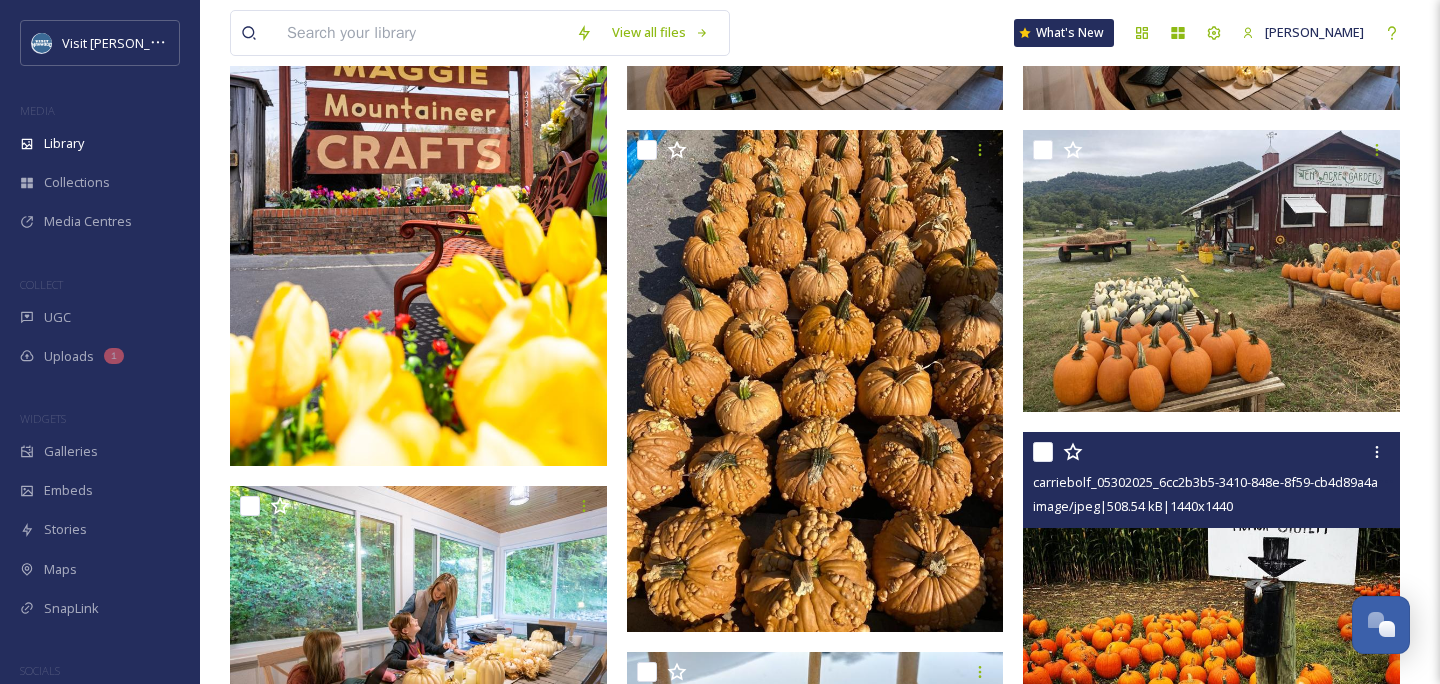 scroll, scrollTop: 935, scrollLeft: 0, axis: vertical 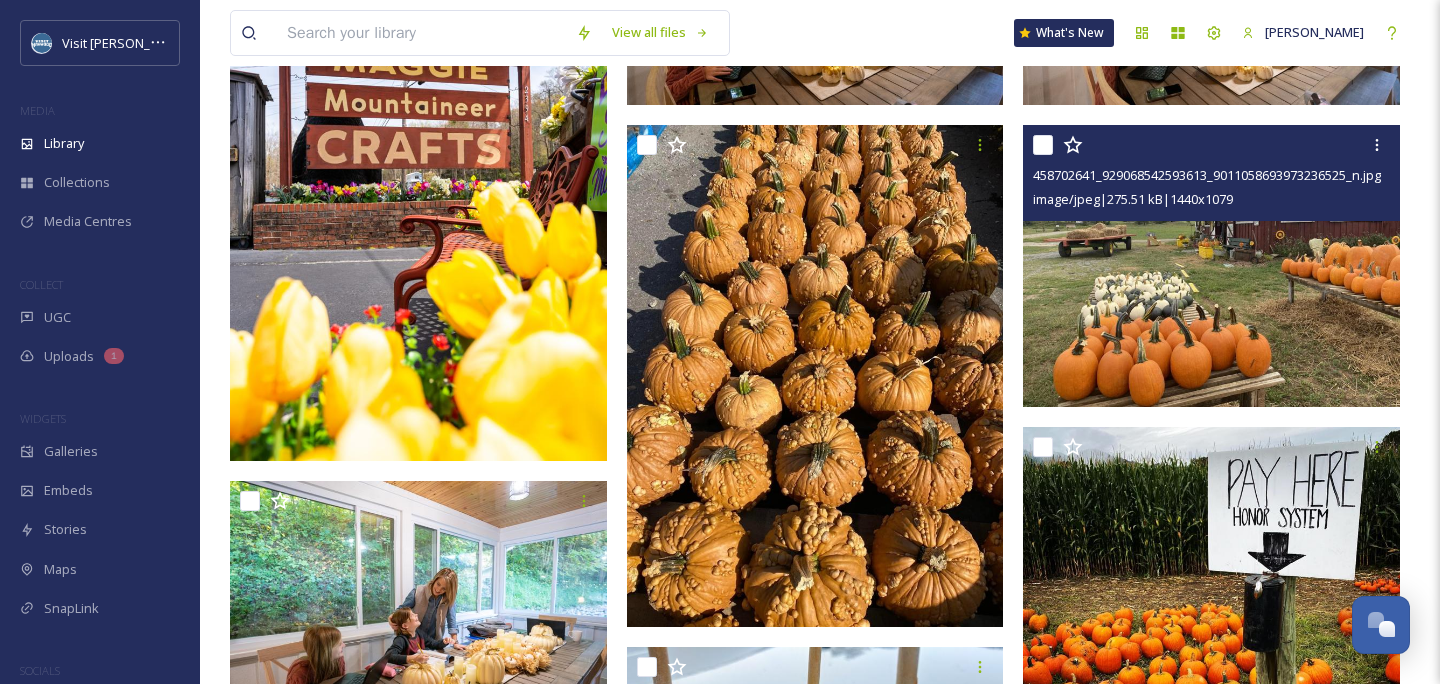 click at bounding box center [1211, 265] 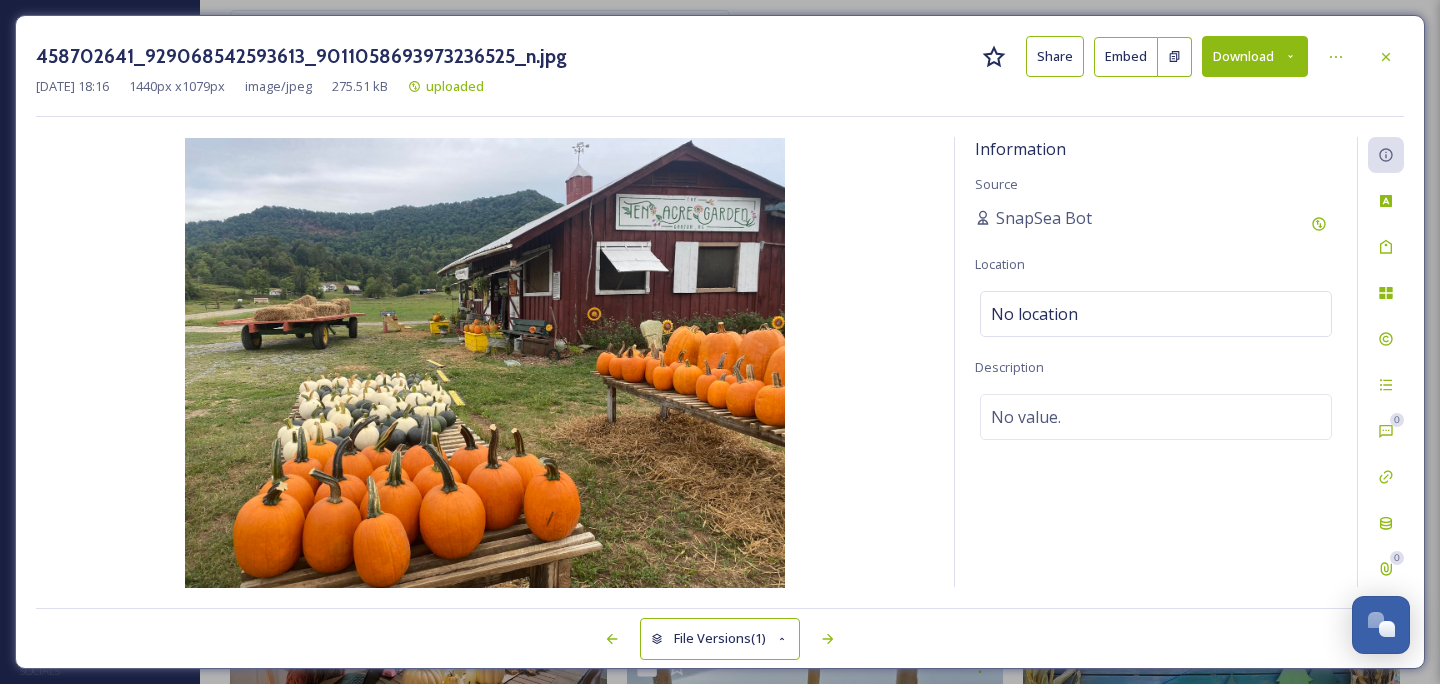 click on "Download" at bounding box center (1255, 56) 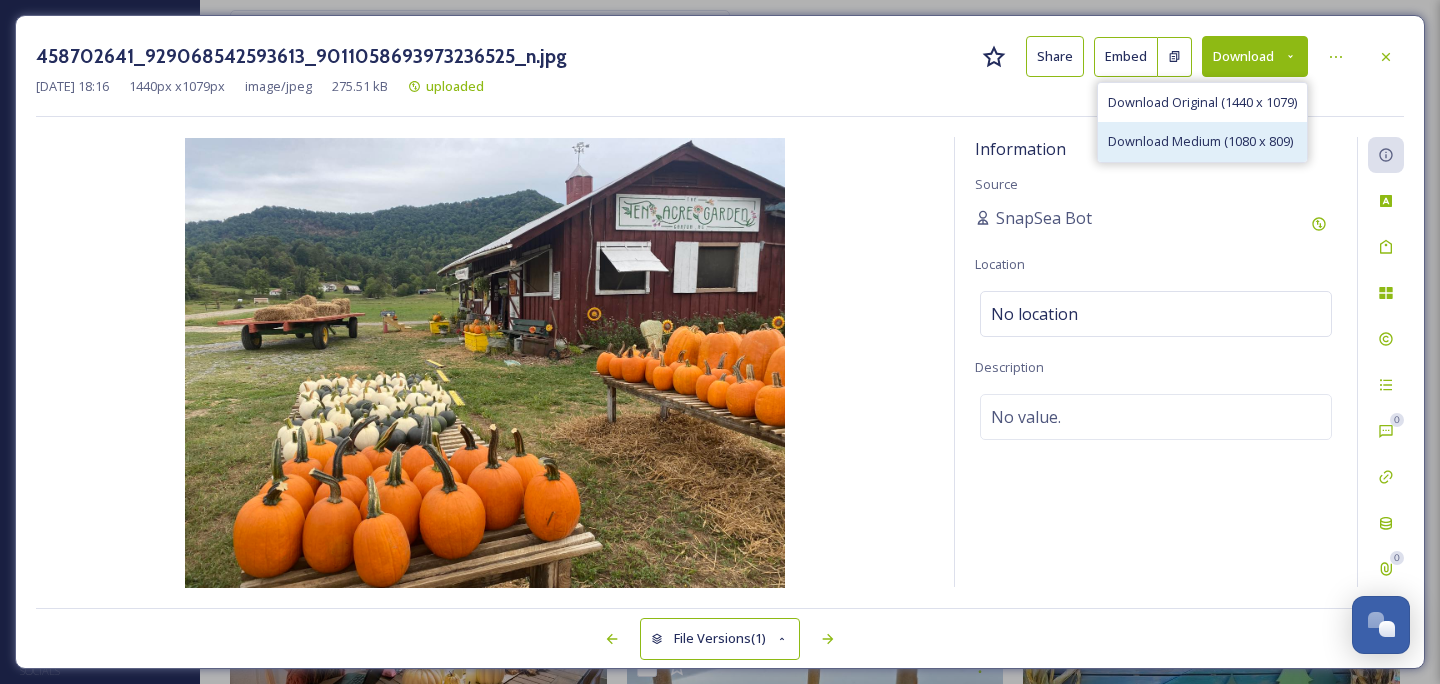 click on "Download Medium (1080 x 809)" at bounding box center [1200, 141] 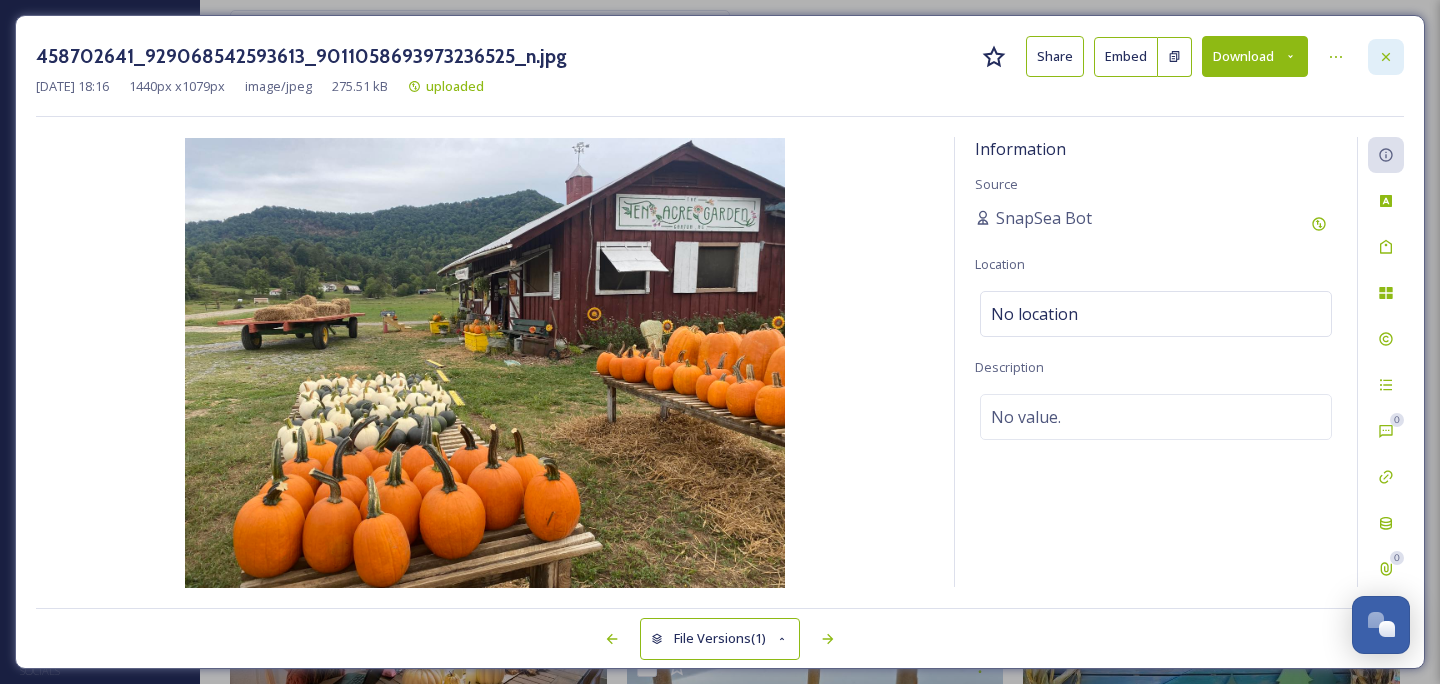 click at bounding box center [1386, 57] 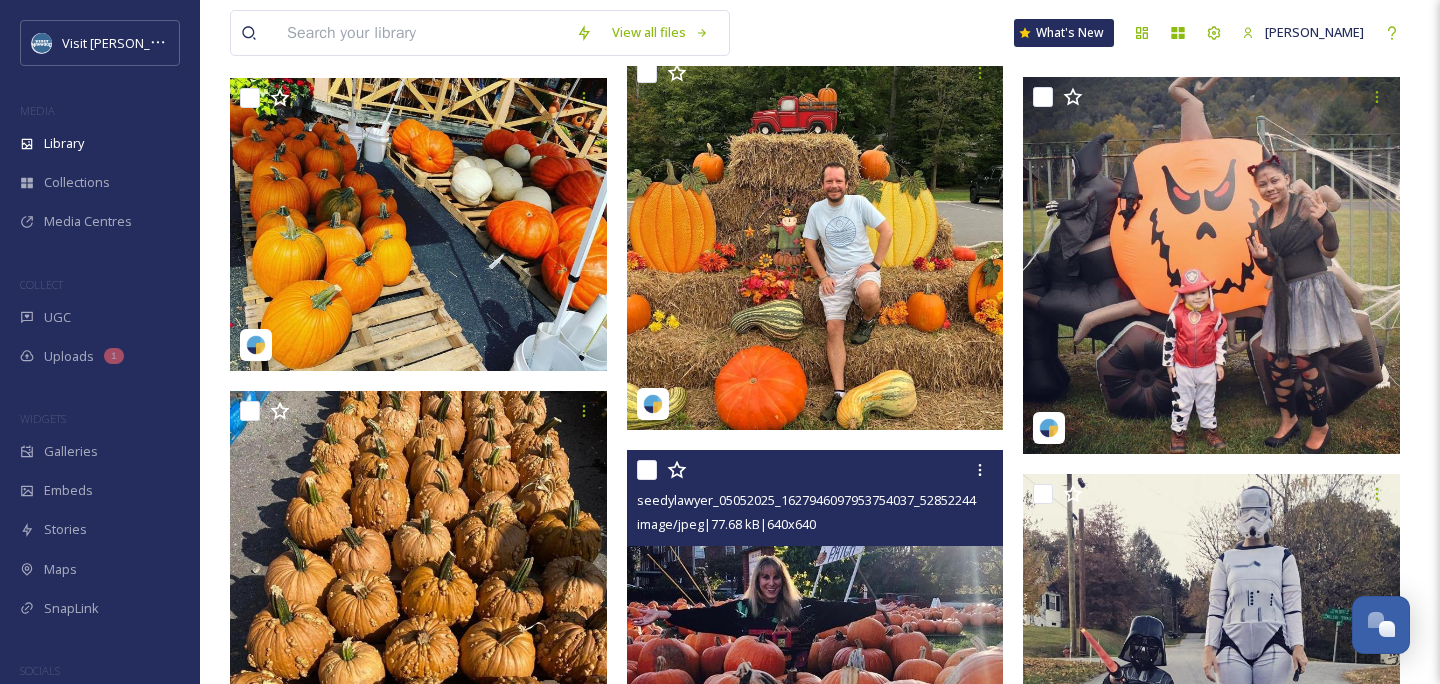 scroll, scrollTop: 5505, scrollLeft: 0, axis: vertical 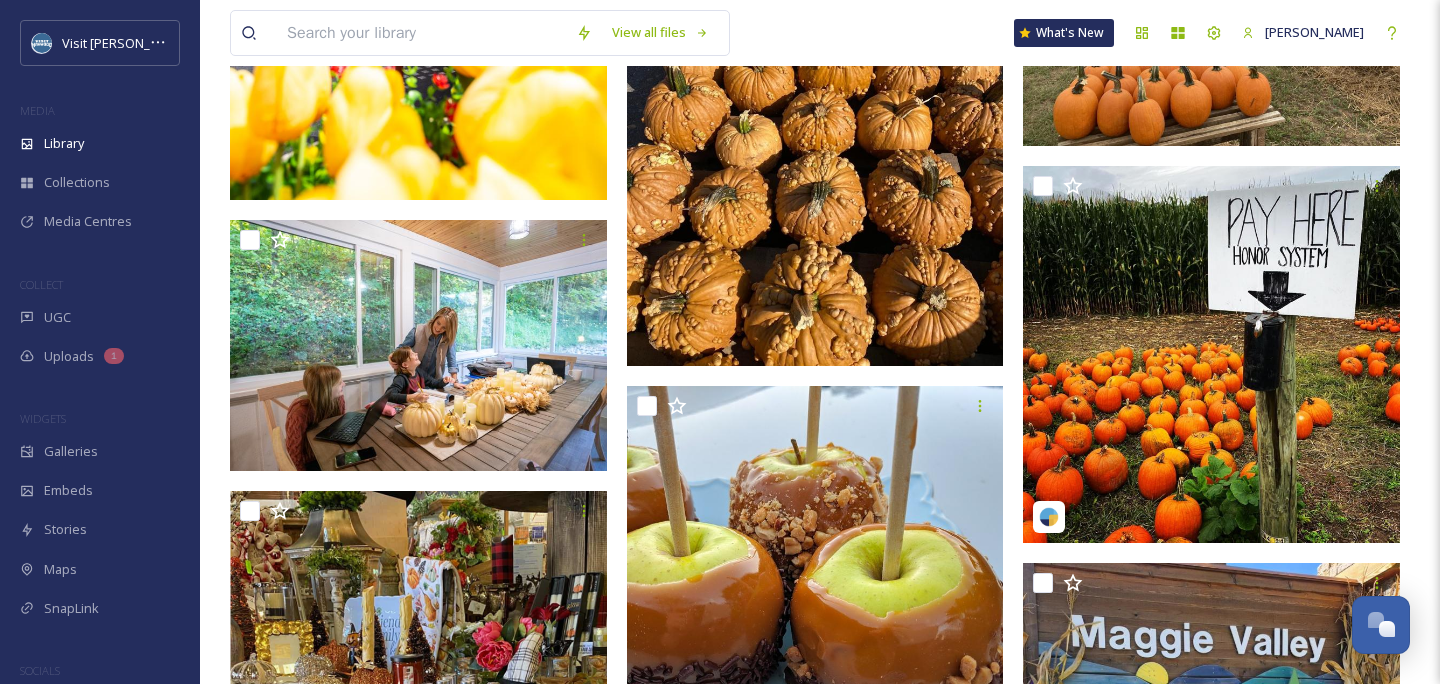 click at bounding box center [1211, 4] 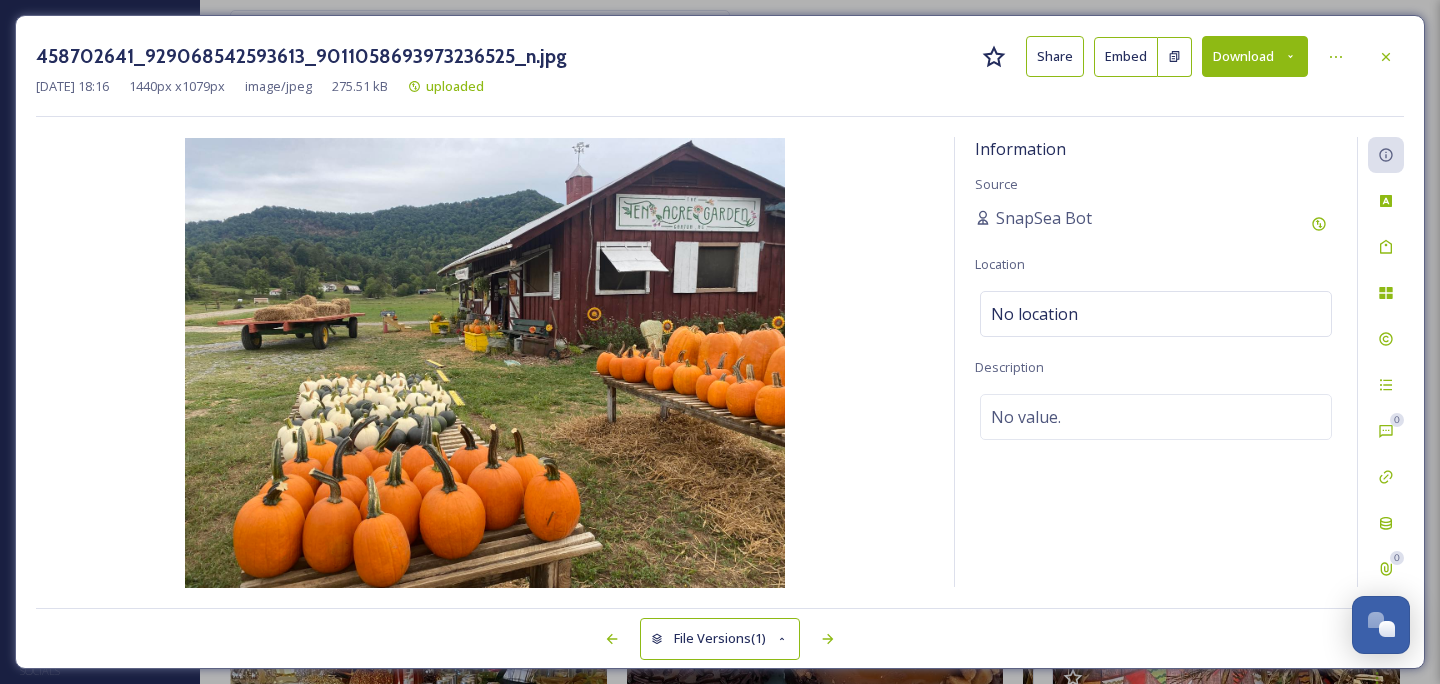 click on "Download" at bounding box center [1255, 56] 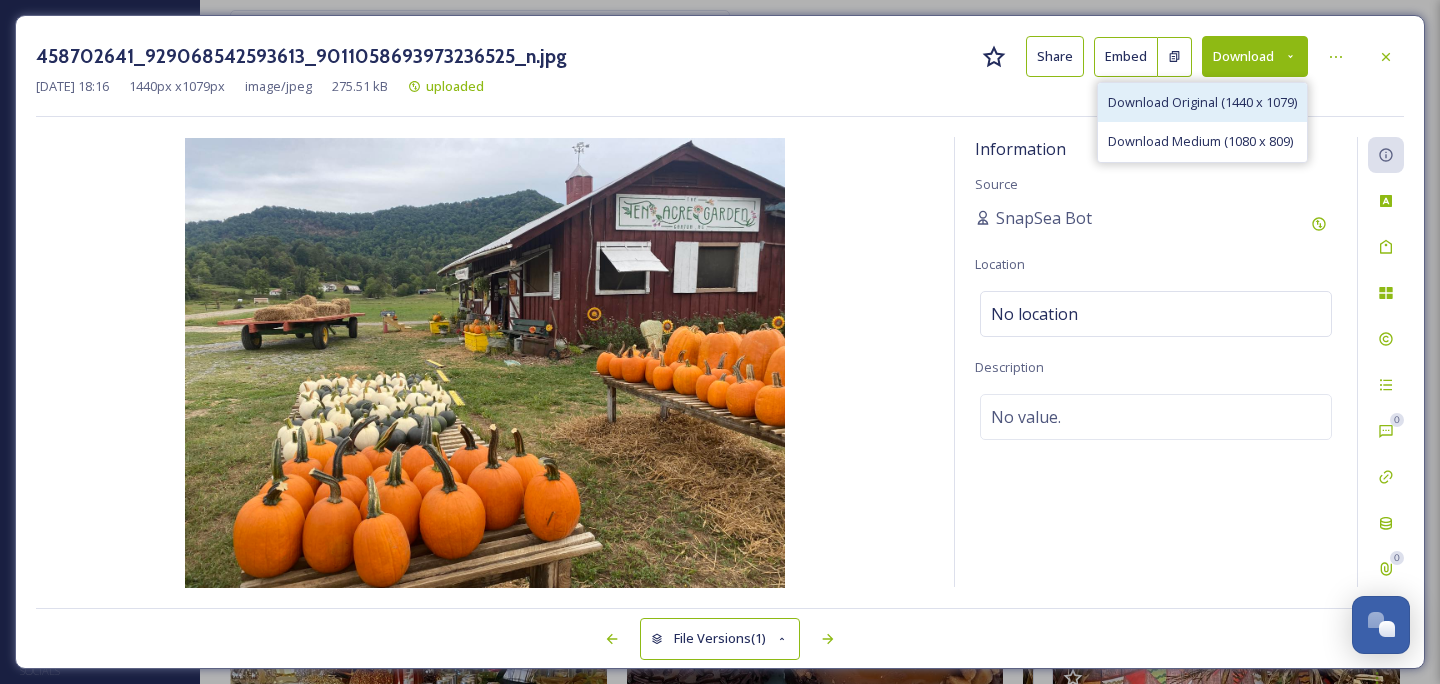 click on "Download Original (1440 x 1079)" at bounding box center (1202, 102) 